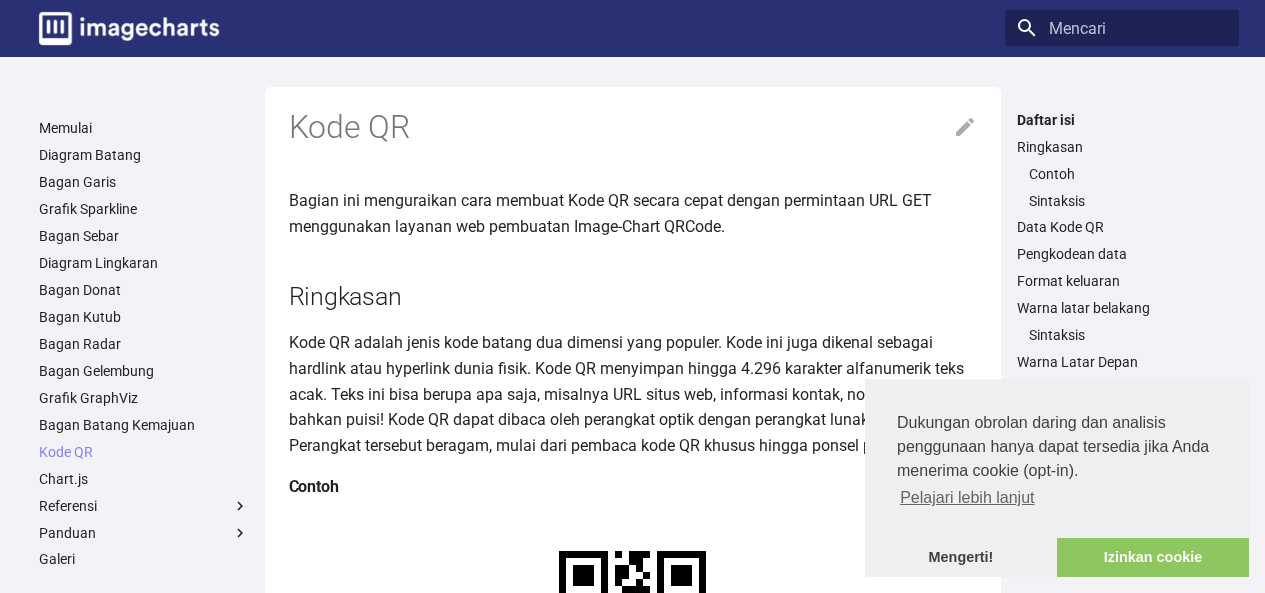 scroll, scrollTop: 0, scrollLeft: 0, axis: both 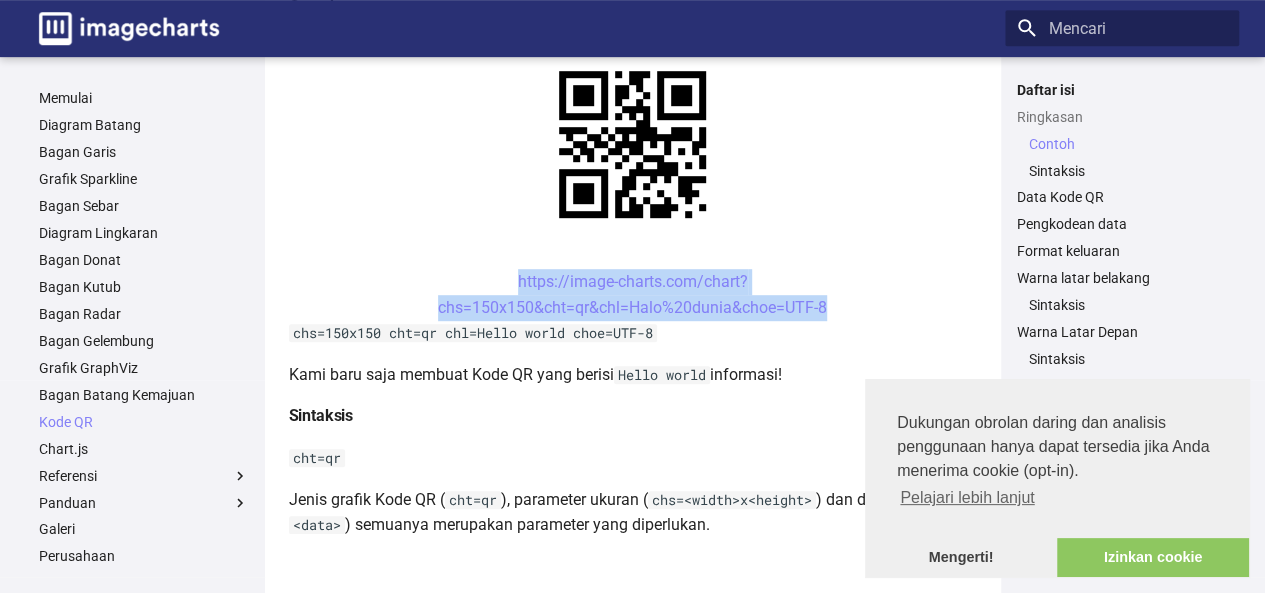 drag, startPoint x: 508, startPoint y: 275, endPoint x: 850, endPoint y: 299, distance: 342.84106 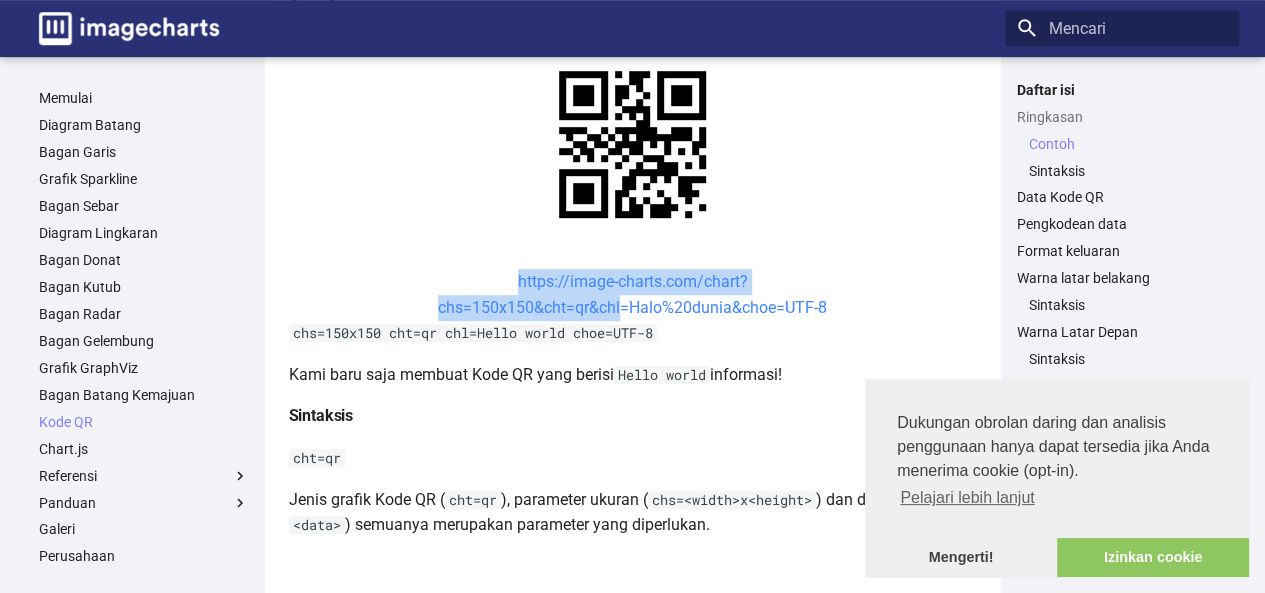 drag, startPoint x: 505, startPoint y: 283, endPoint x: 619, endPoint y: 310, distance: 117.15375 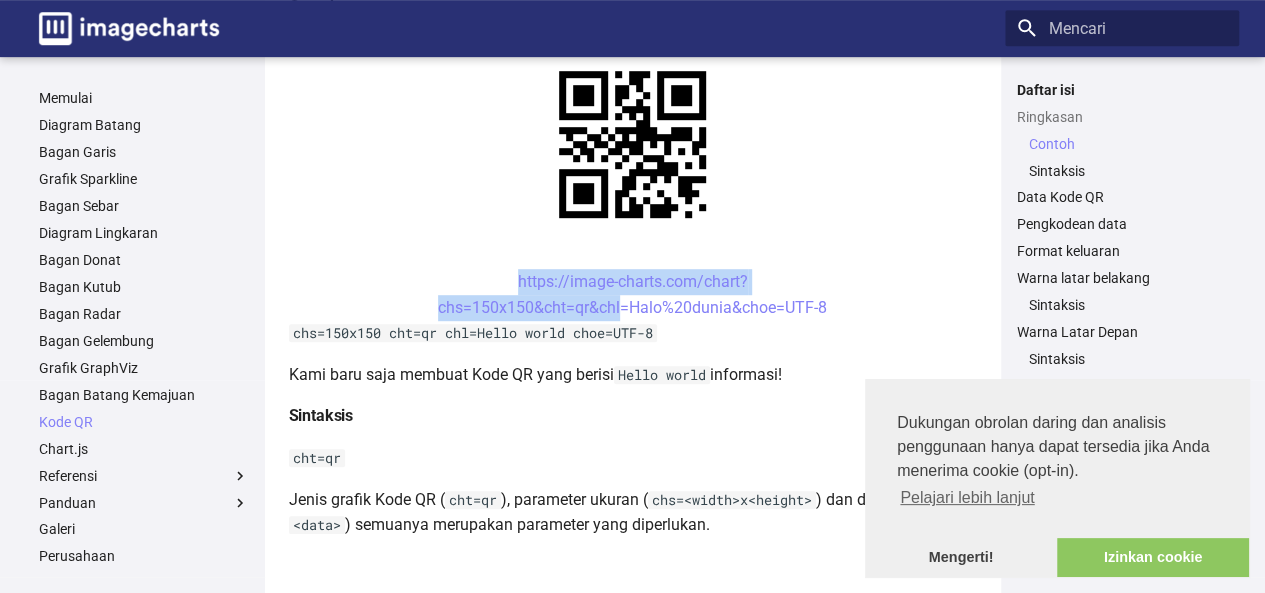 click on "https://image-charts.com/chart?  chs=[NUMBER]x[NUMBER]&cht=qr&chl=[TEXT]&choe=UTF-8" at bounding box center [633, 294] 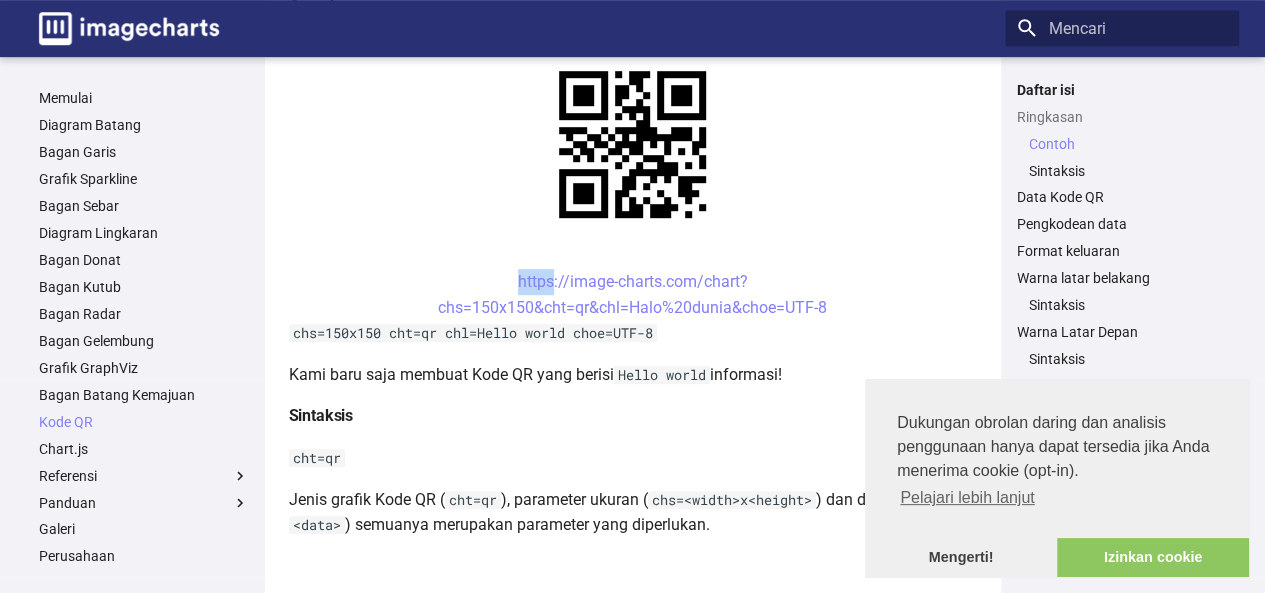 click on "https://image-charts.com/chart? chs=150x150&cht=qr&chl=Halo%20dunia&choe=UTF-8" at bounding box center [633, 294] 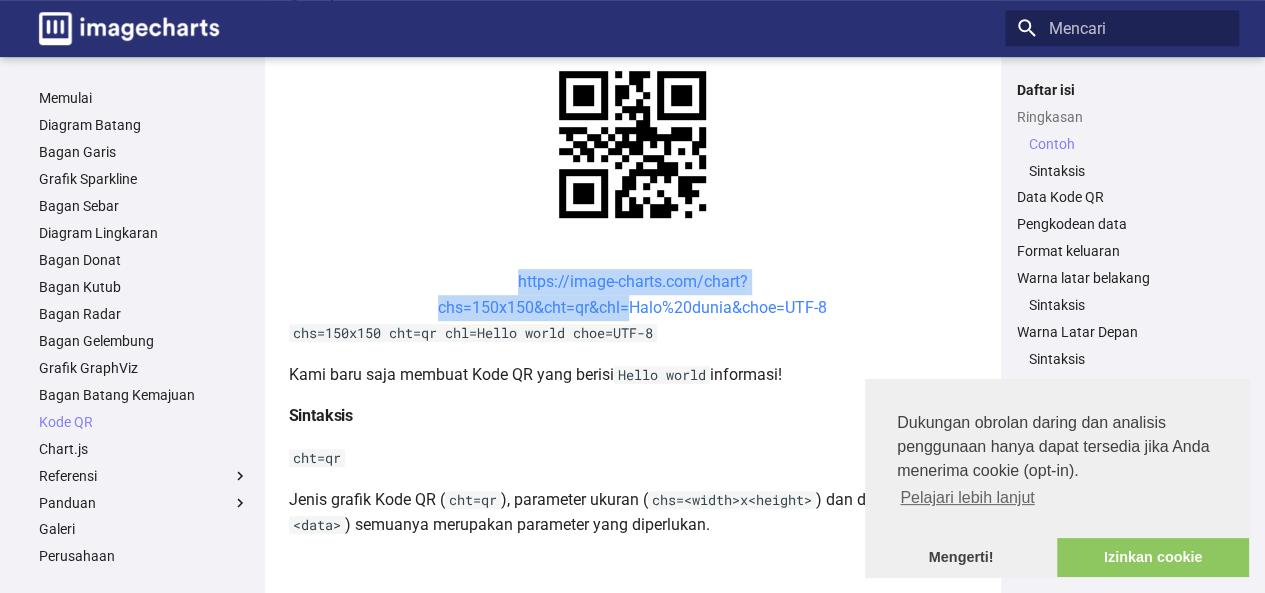 drag, startPoint x: 487, startPoint y: 274, endPoint x: 630, endPoint y: 308, distance: 146.98639 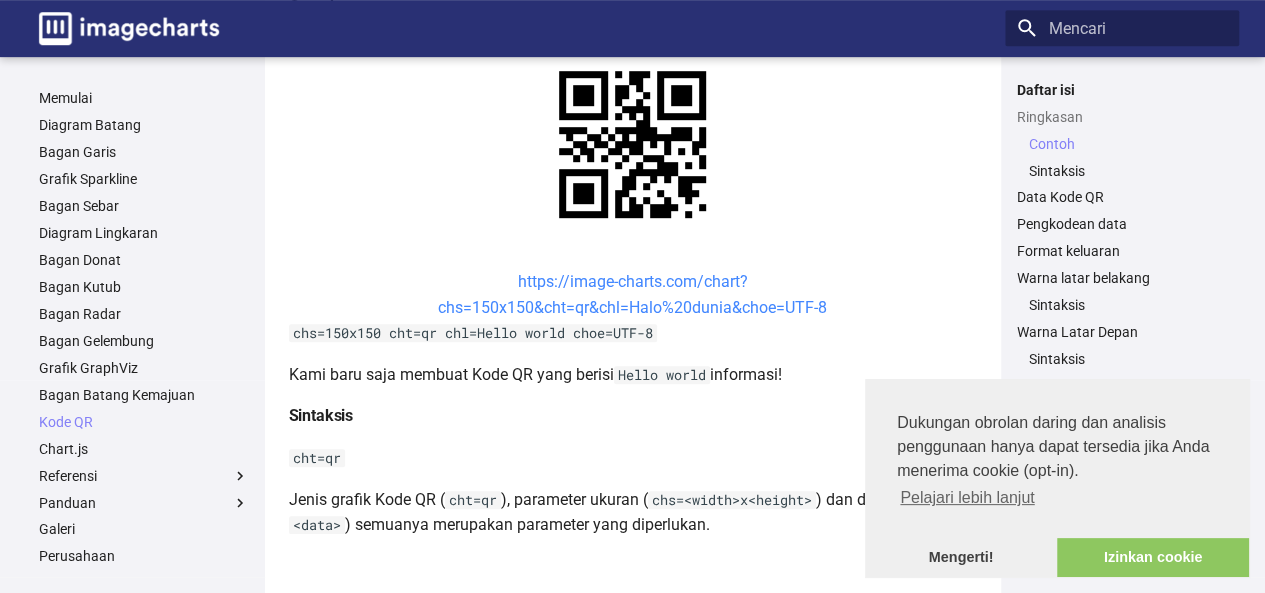 click on "https://image-charts.com/chart? chs=150x150&cht=qr&chl=Halo%20dunia&choe=UTF-8" at bounding box center [633, 294] 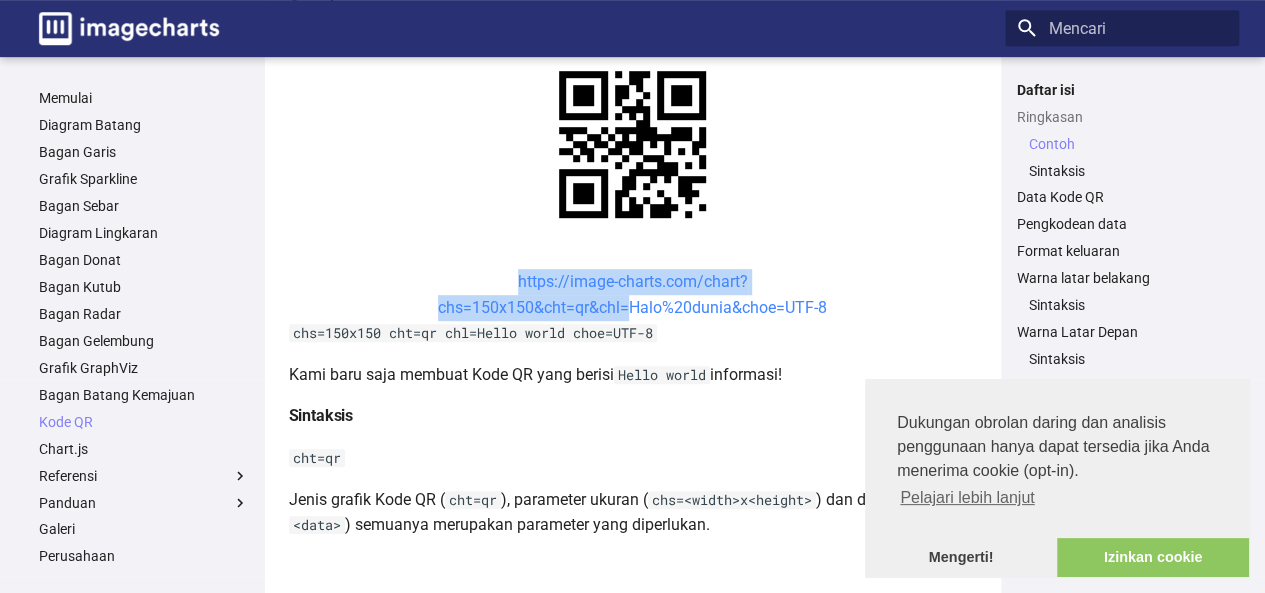 drag, startPoint x: 492, startPoint y: 286, endPoint x: 630, endPoint y: 311, distance: 140.24622 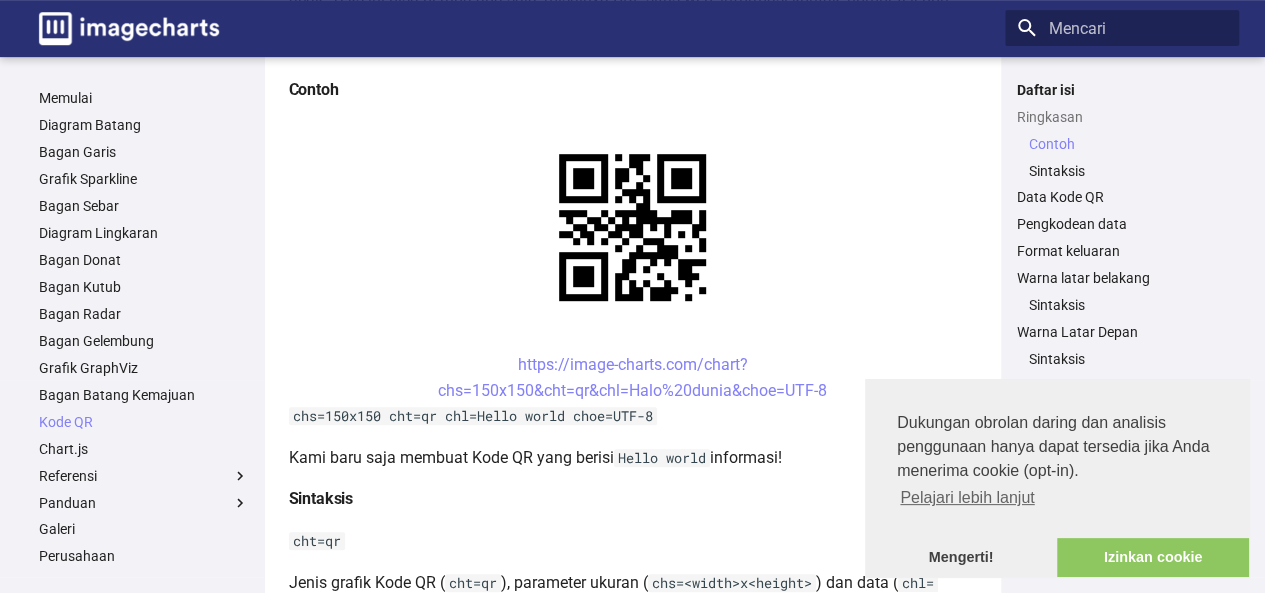 scroll, scrollTop: 506, scrollLeft: 0, axis: vertical 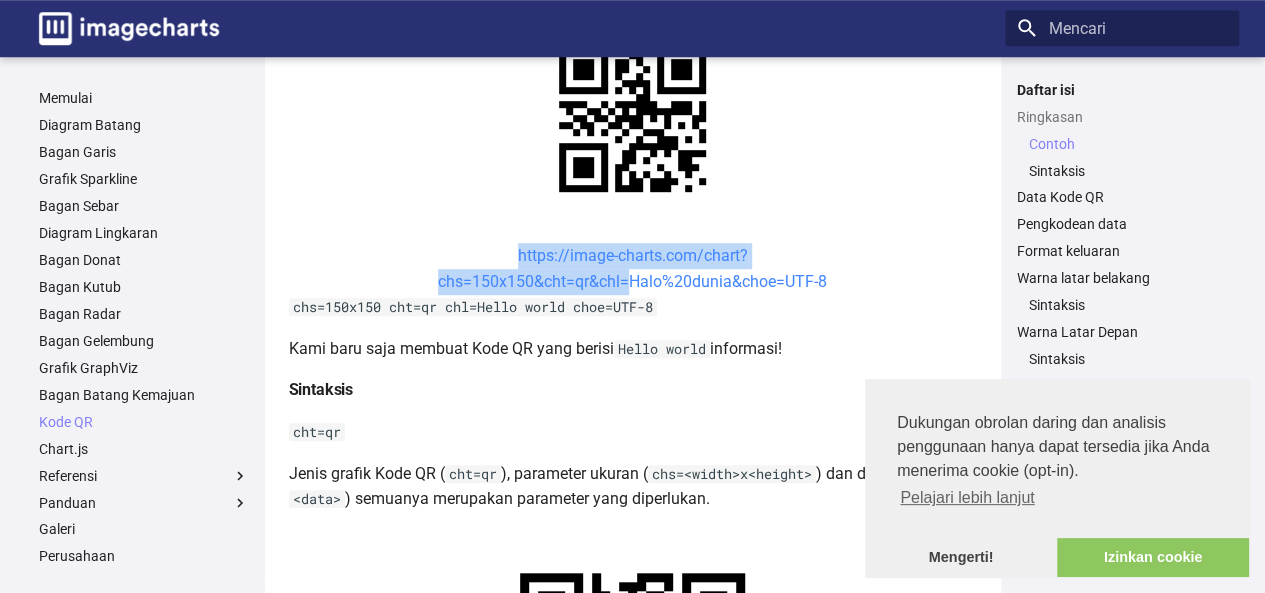 drag, startPoint x: 514, startPoint y: 252, endPoint x: 627, endPoint y: 275, distance: 115.316956 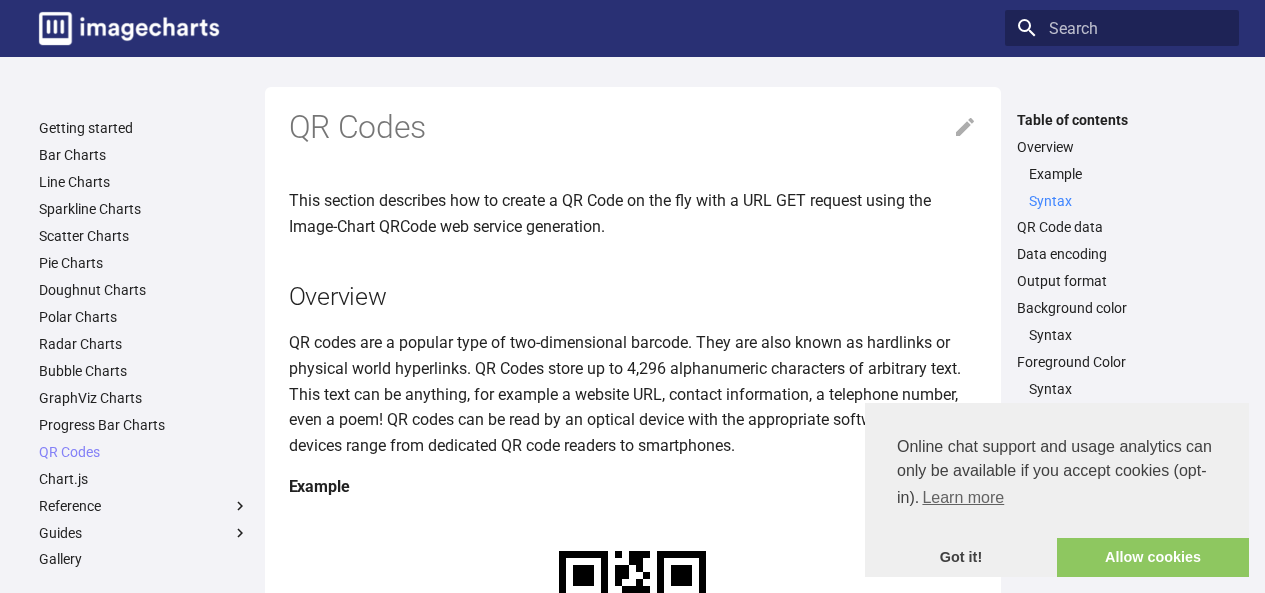 scroll, scrollTop: 0, scrollLeft: 0, axis: both 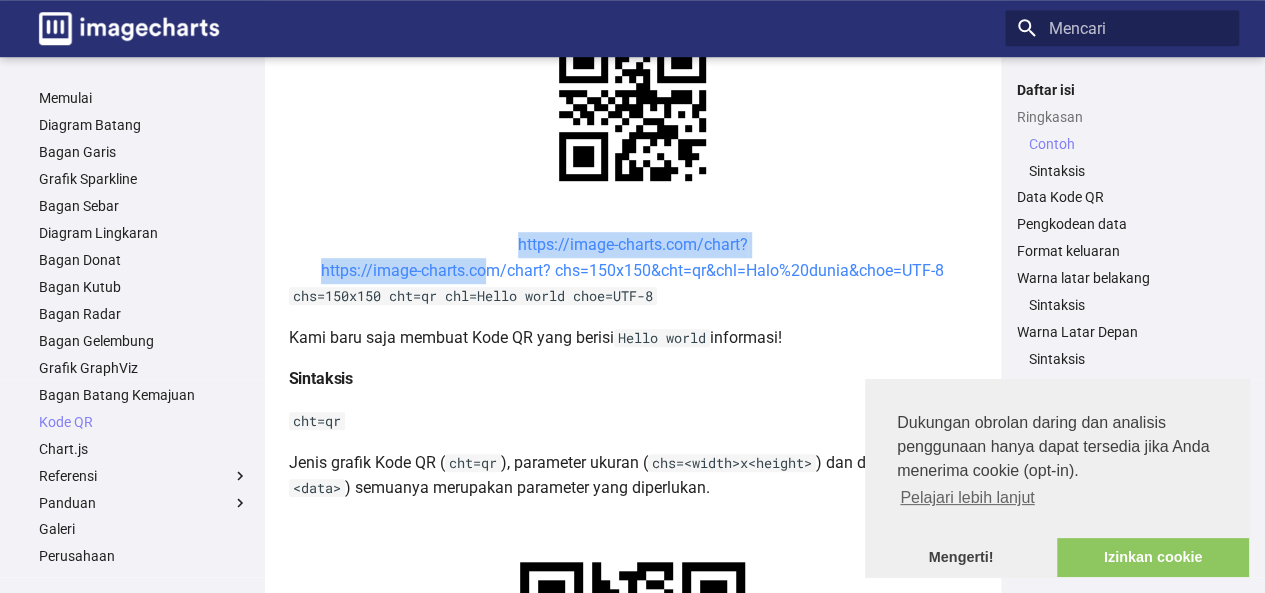 drag, startPoint x: 514, startPoint y: 239, endPoint x: 625, endPoint y: 267, distance: 114.47707 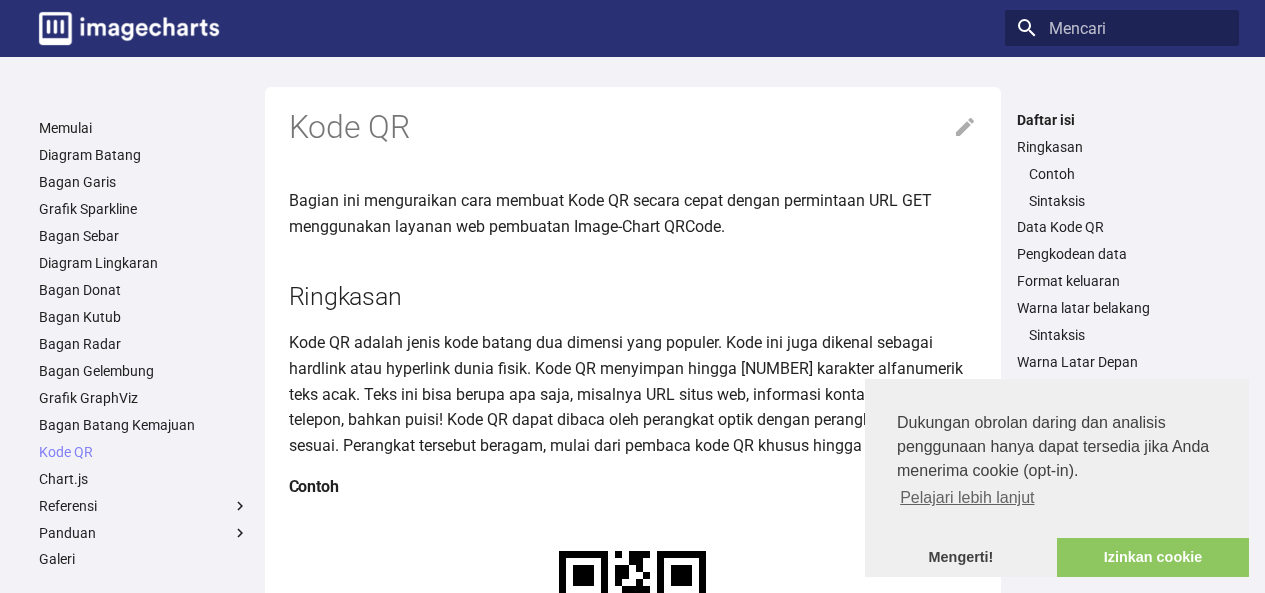 scroll, scrollTop: 0, scrollLeft: 0, axis: both 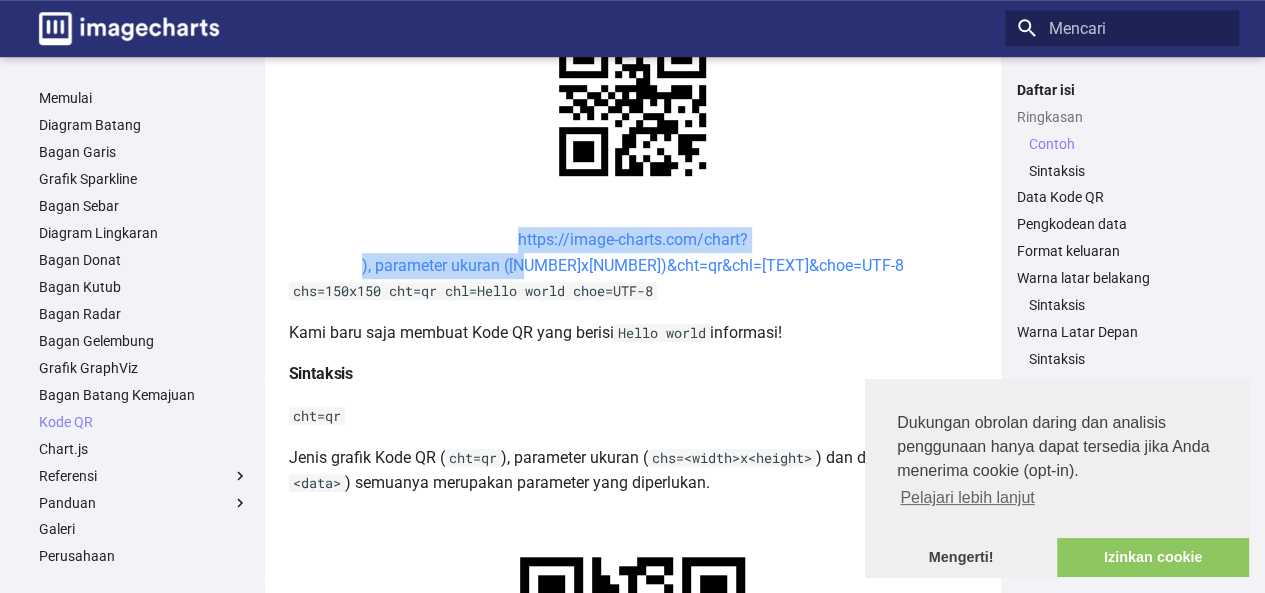 drag, startPoint x: 513, startPoint y: 237, endPoint x: 633, endPoint y: 256, distance: 121.49486 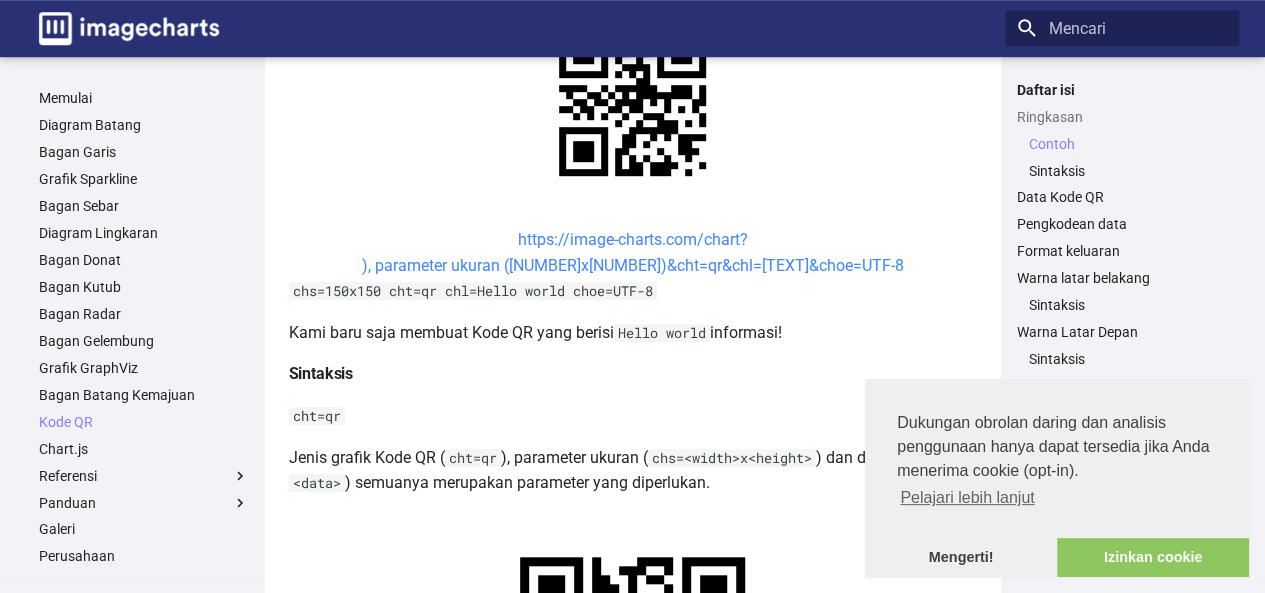 click on "https://image-charts.com/chart? chs=150x150&cht=qr&chl=Halo%20dunia&choe=UTF-8" at bounding box center (633, 252) 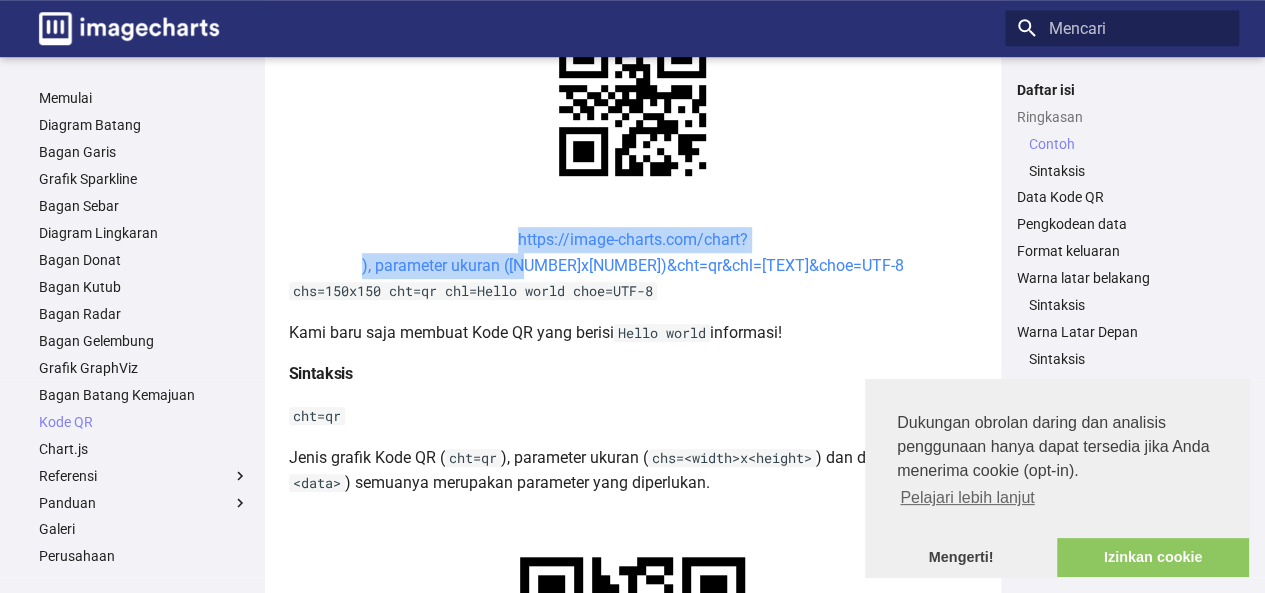 drag, startPoint x: 506, startPoint y: 230, endPoint x: 625, endPoint y: 264, distance: 123.76187 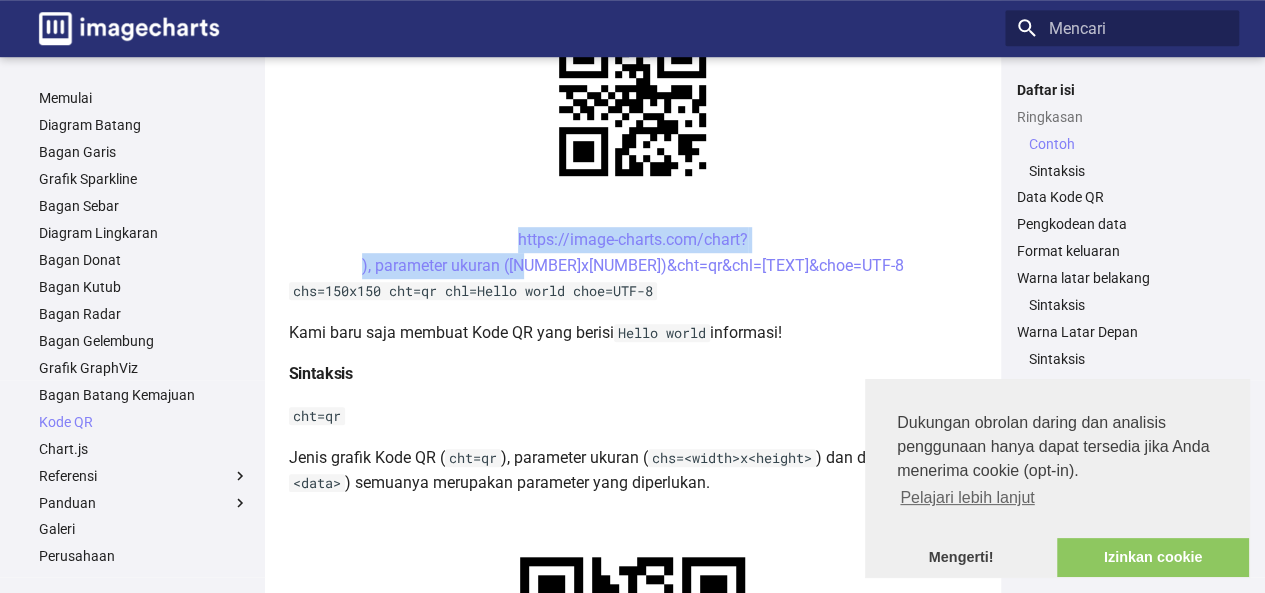 copy on "https://image-charts.com/chart?  chs=150x150&cht=qr&chl=" 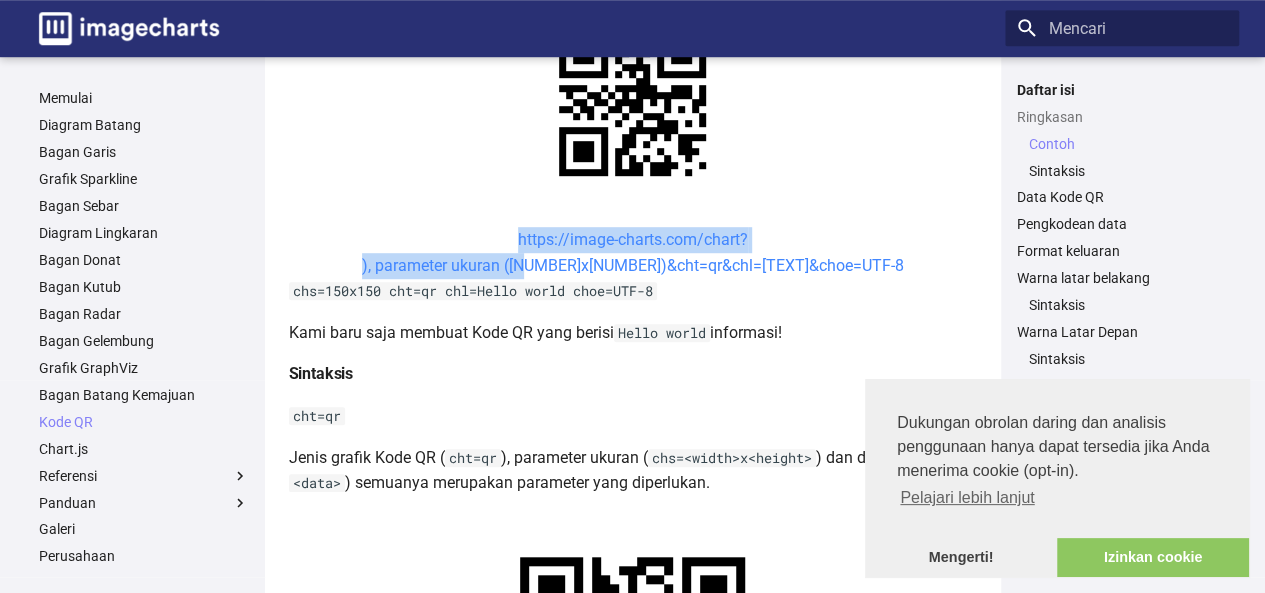 copy on "https://image-charts.com/chart?  chs=150x150&cht=qr&chl=" 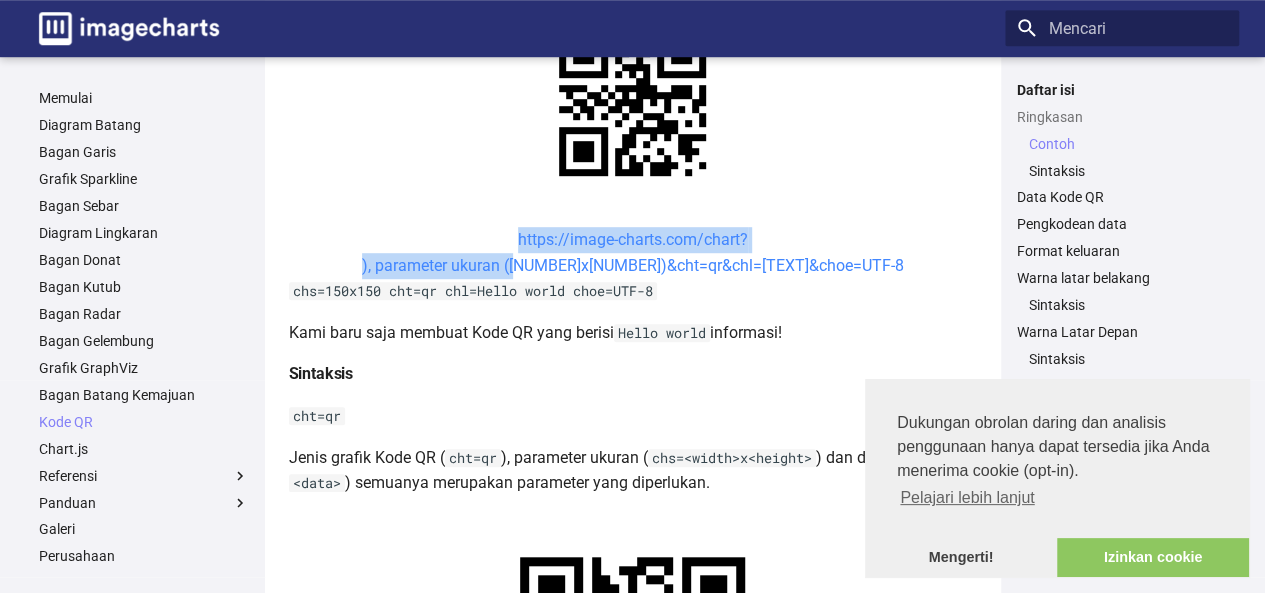 drag, startPoint x: 510, startPoint y: 239, endPoint x: 621, endPoint y: 265, distance: 114.00439 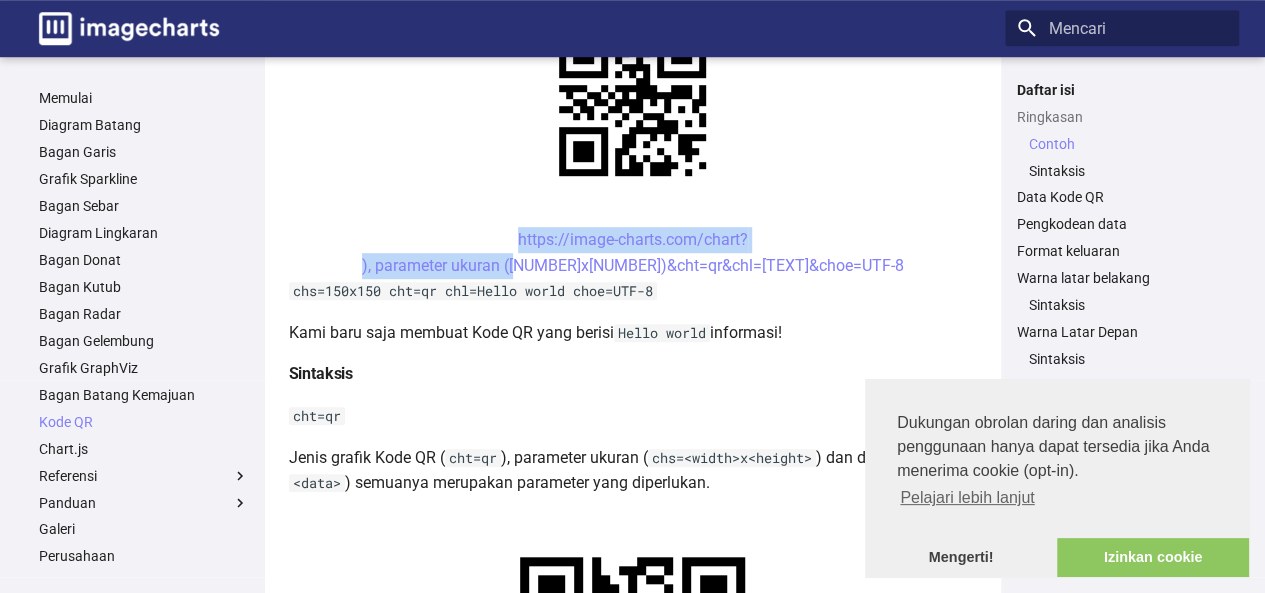 click on "https://image-charts.com/chart? chs=150x150&cht=qr&chl=Halo%20dunia&choe=UTF-8" at bounding box center [633, 252] 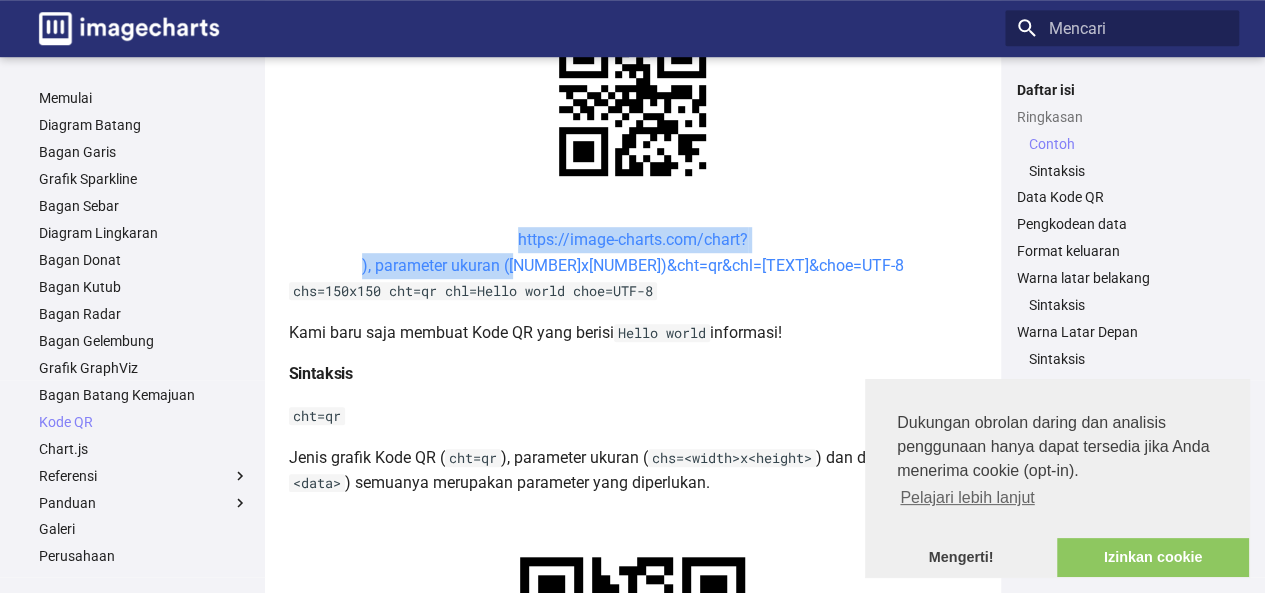 drag, startPoint x: 512, startPoint y: 239, endPoint x: 620, endPoint y: 267, distance: 111.5706 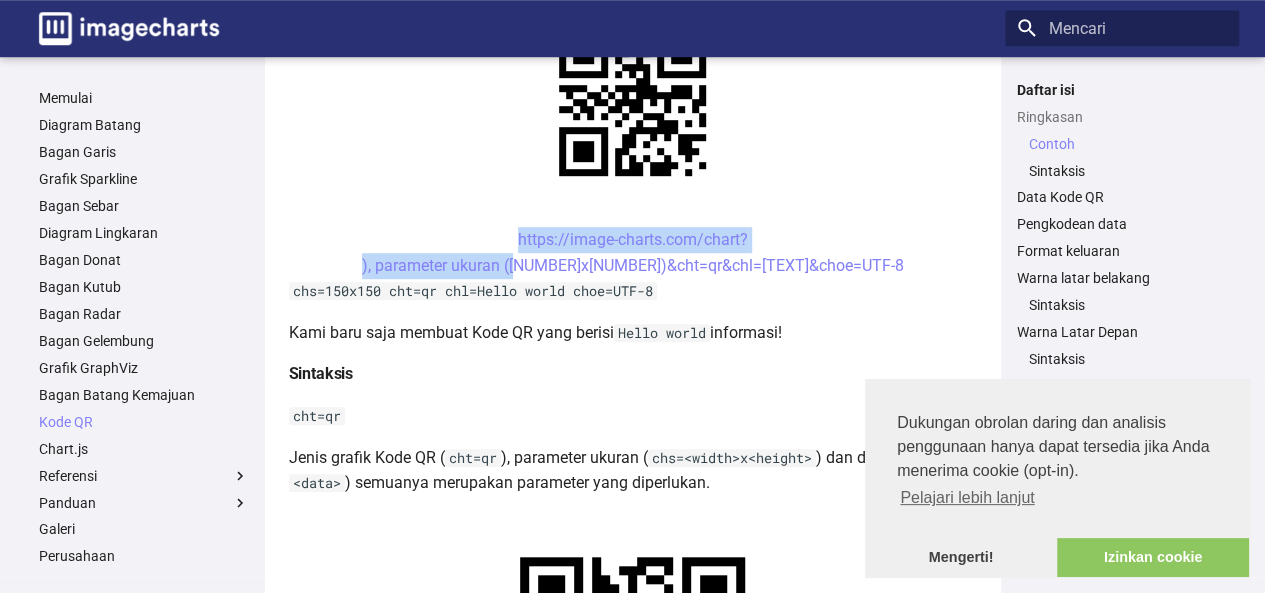 click on "https://image-charts.com/chart? chs=150x150&cht=qr&chl=Halo%20dunia&choe=UTF-8" at bounding box center [633, 252] 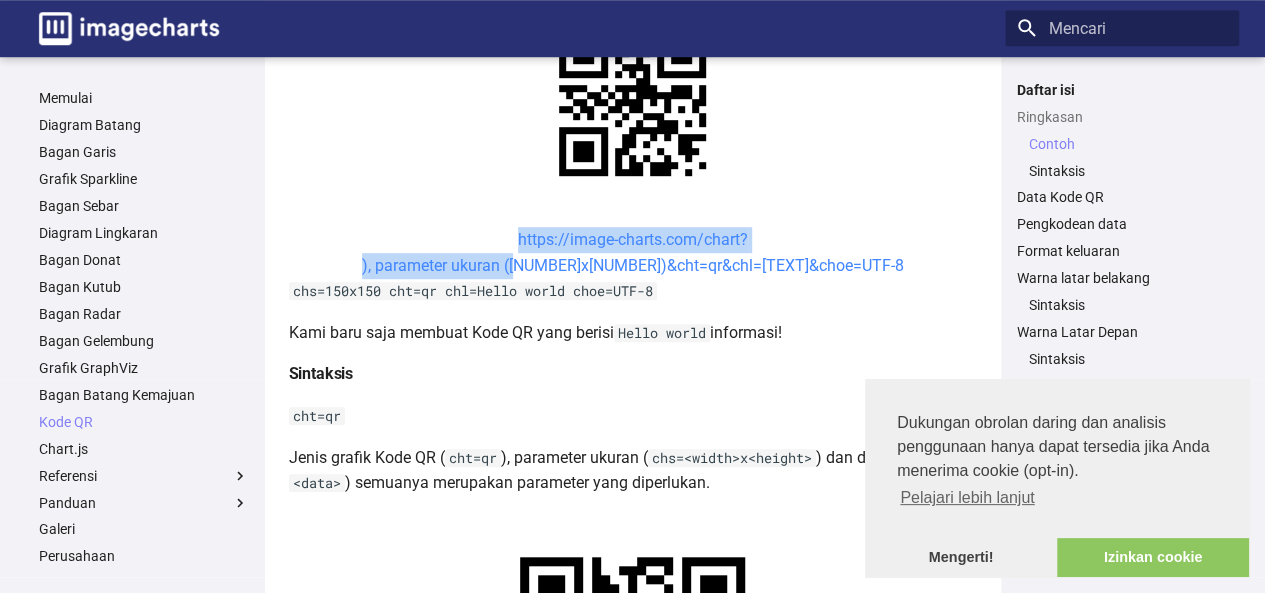 drag, startPoint x: 508, startPoint y: 243, endPoint x: 620, endPoint y: 267, distance: 114.54257 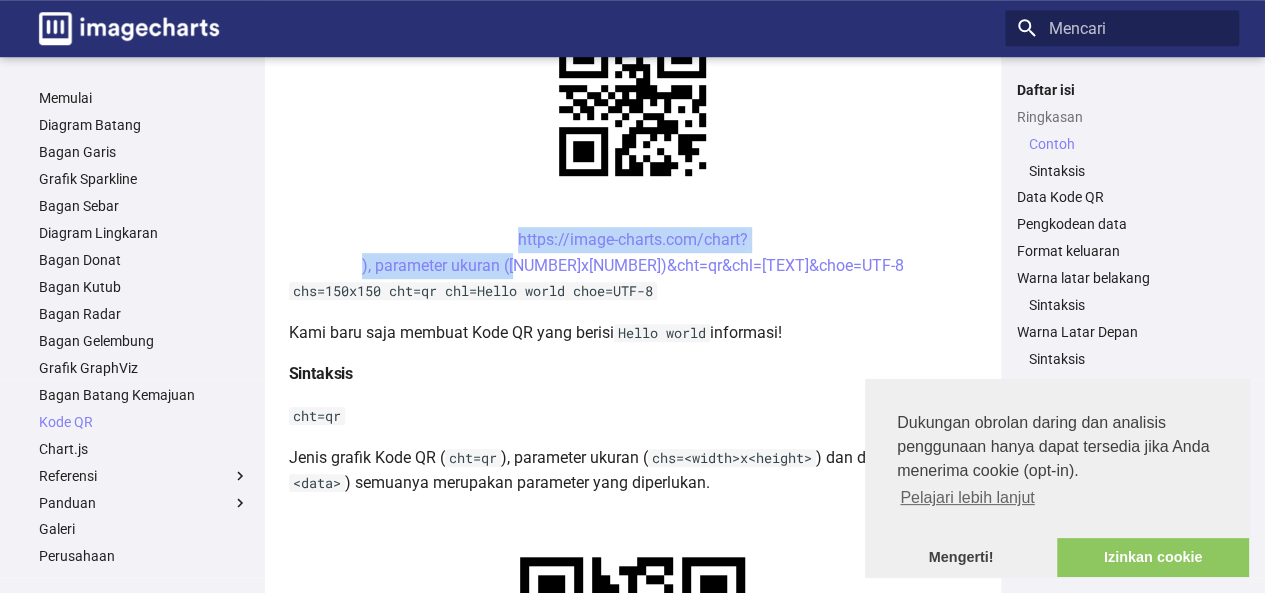 copy on "https://image-charts.com/chart?  chs=150x150&cht=qr&chl" 